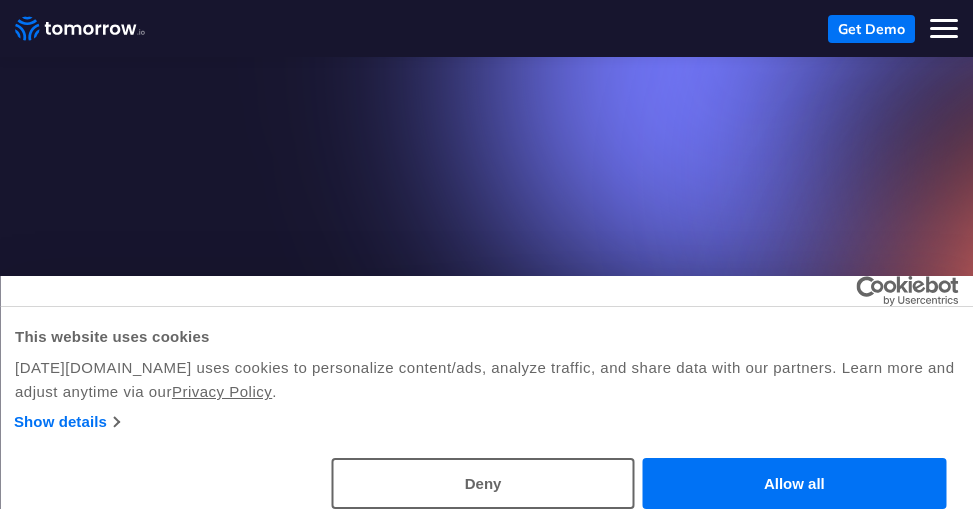 scroll, scrollTop: 0, scrollLeft: 0, axis: both 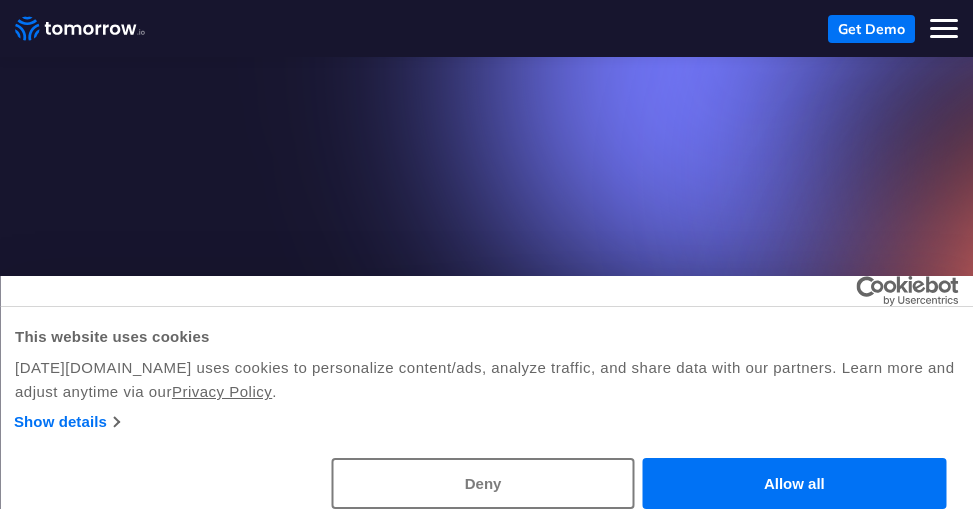 click on "Deny" at bounding box center [482, 483] 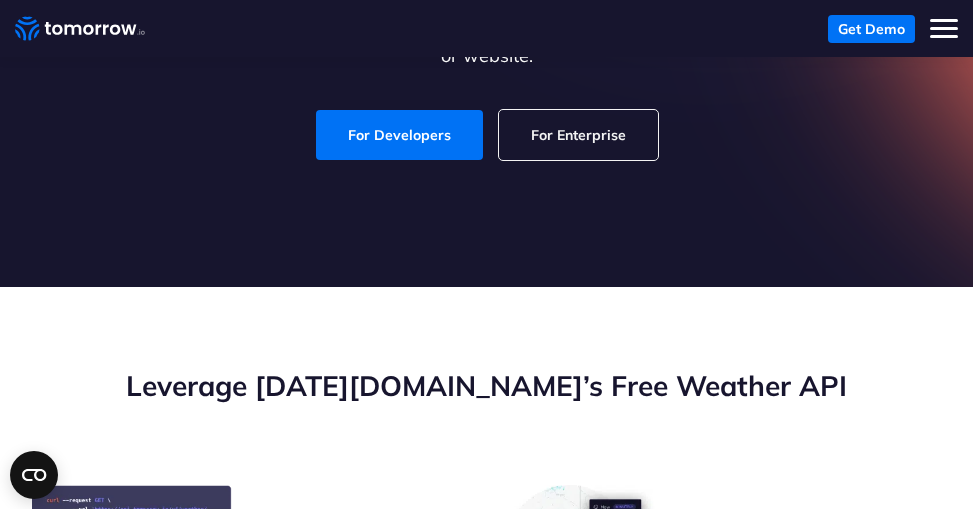 scroll, scrollTop: 439, scrollLeft: 0, axis: vertical 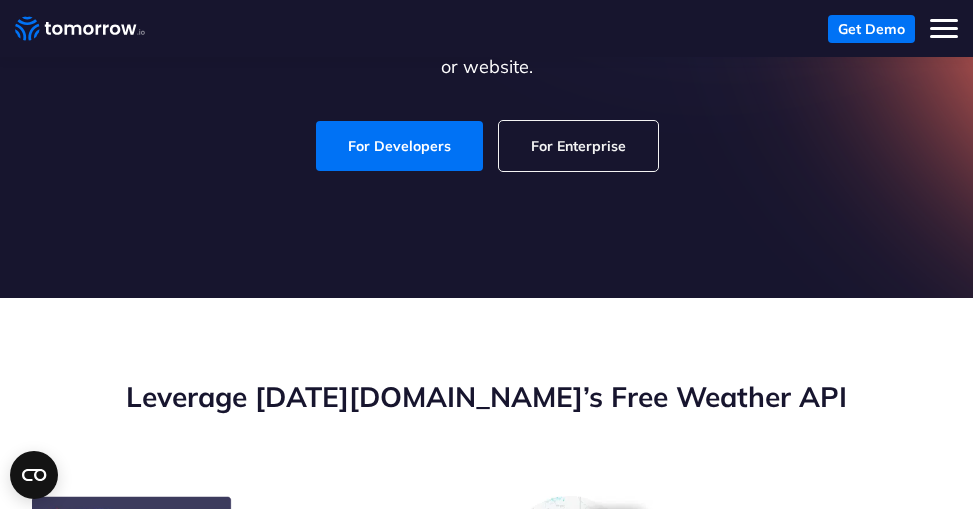 click at bounding box center [944, 36] 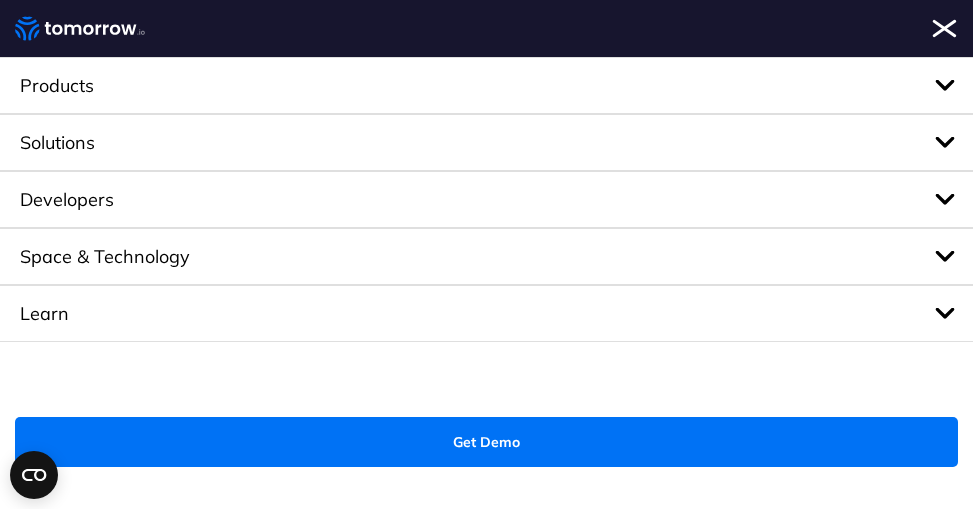 click on "Products" at bounding box center [486, 85] 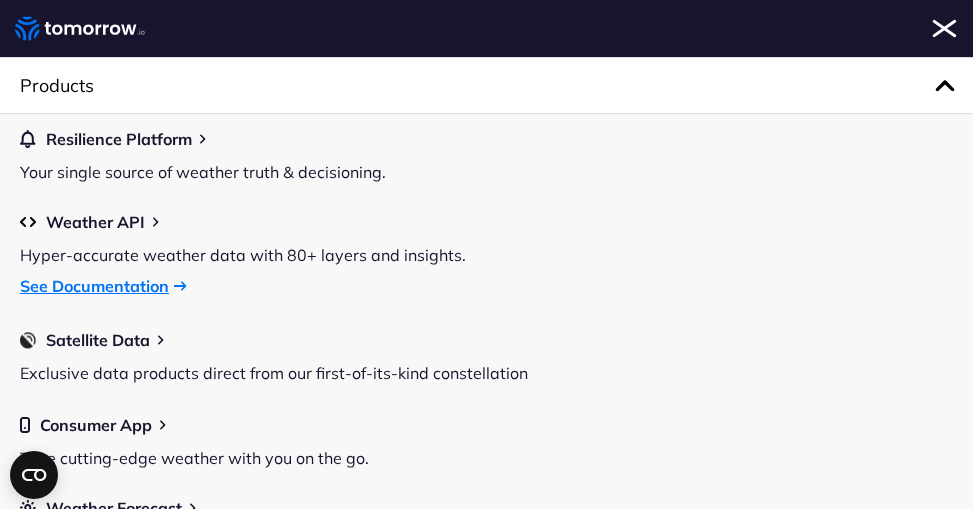 click on "See Documentation" at bounding box center (94, 286) 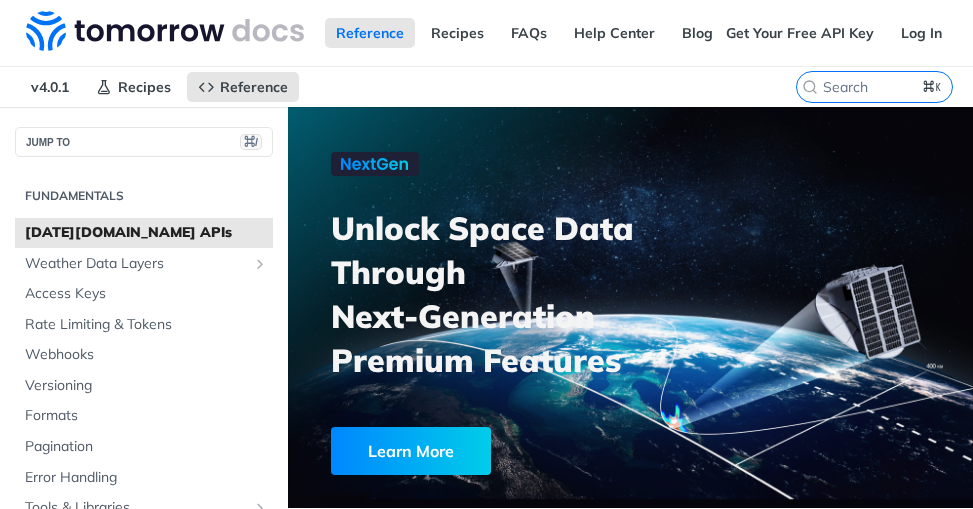 scroll, scrollTop: 0, scrollLeft: 0, axis: both 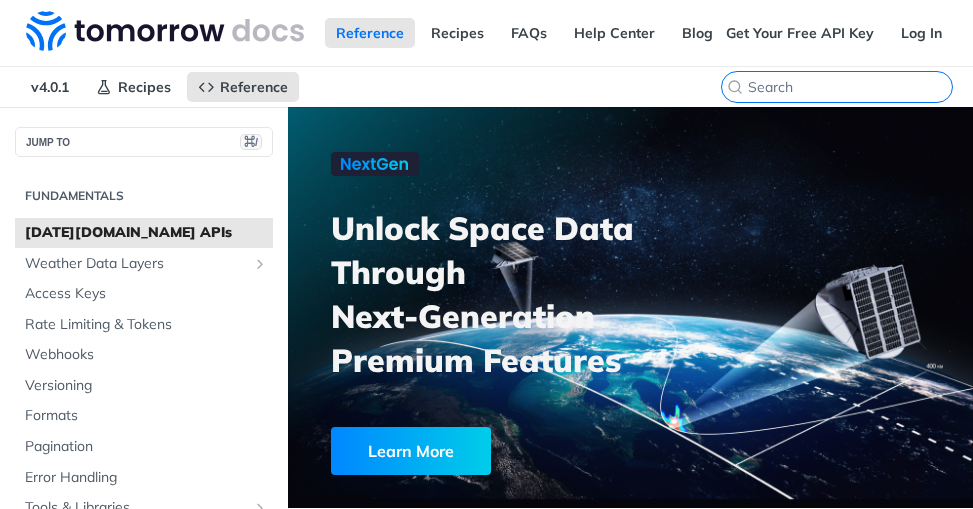 click on "⌘K" at bounding box center (850, 87) 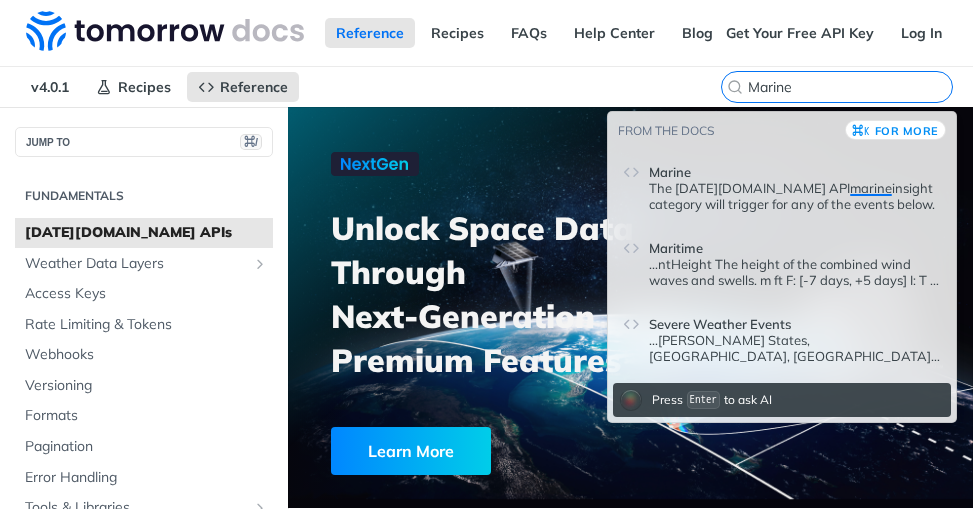 type on "Marine" 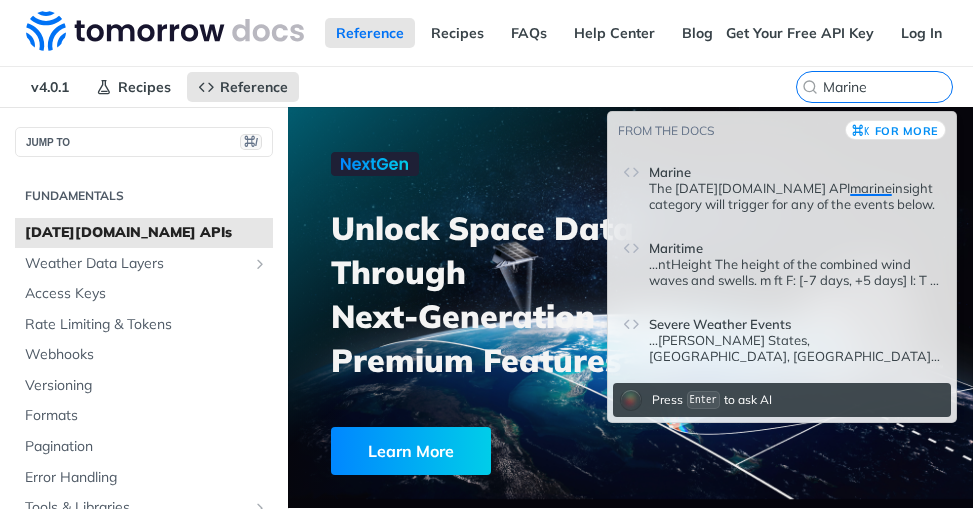 click on "marine" at bounding box center (871, 188) 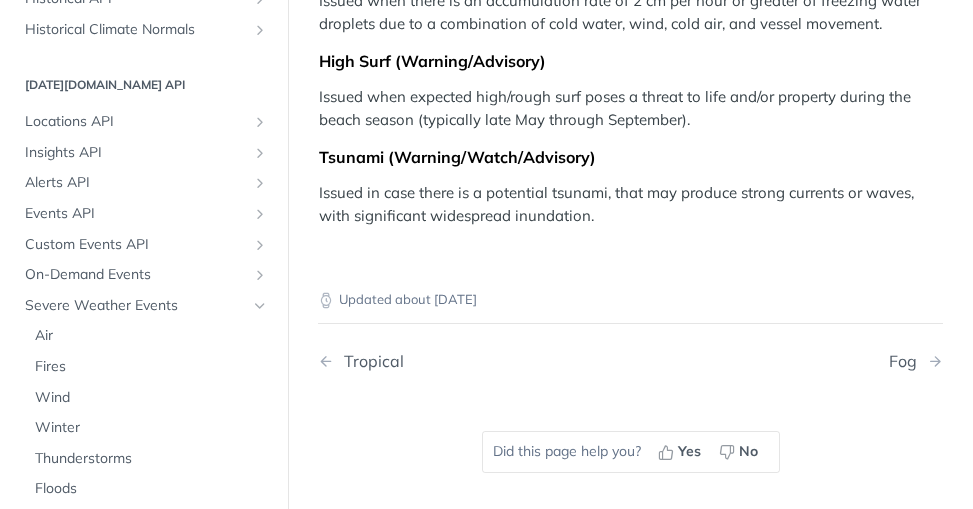 scroll, scrollTop: 1330, scrollLeft: 0, axis: vertical 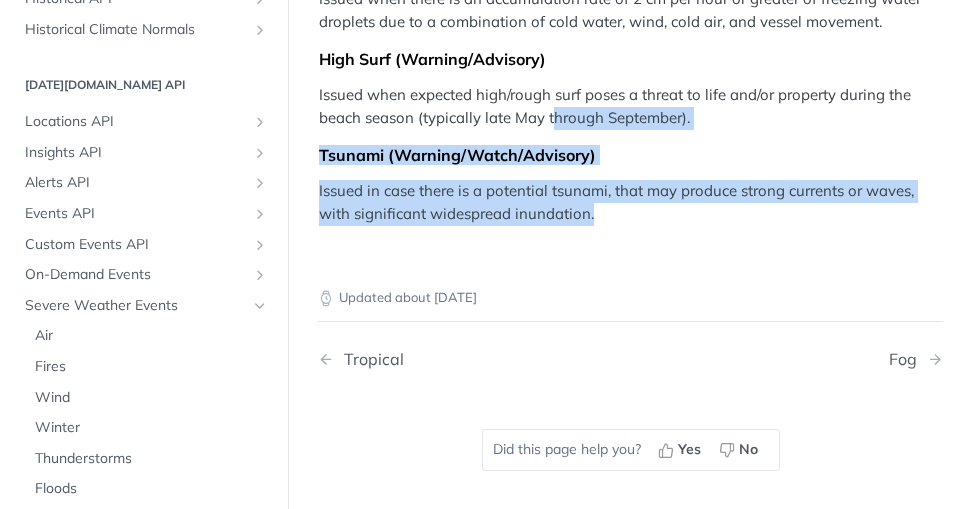 drag, startPoint x: 591, startPoint y: 171, endPoint x: 549, endPoint y: 65, distance: 114.01754 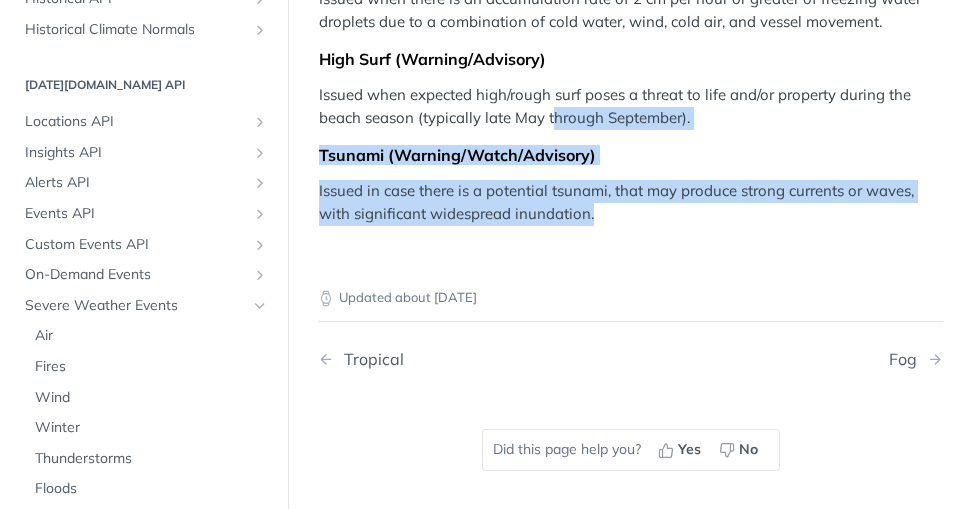 click on "Issued in case there is a potential tsunami, that may produce strong currents or waves, with significant widespread inundation." at bounding box center (630, 202) 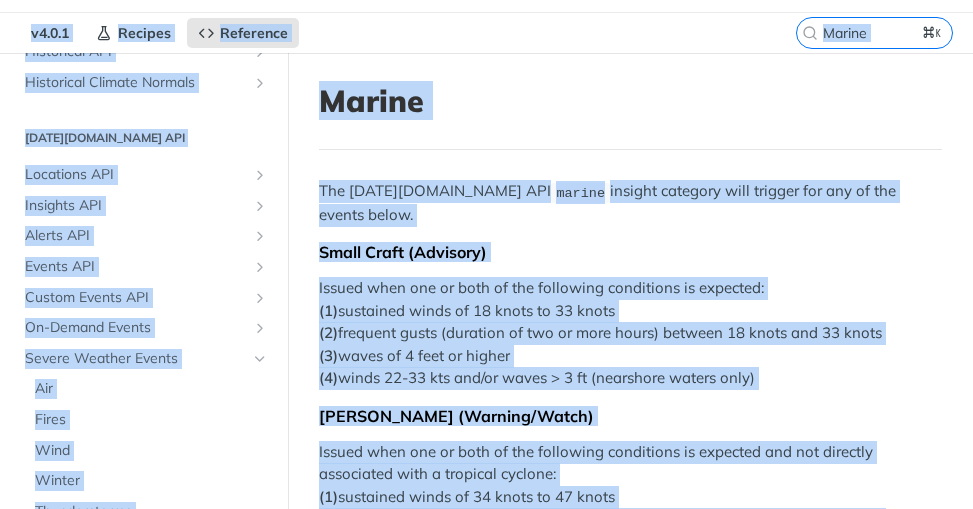 scroll, scrollTop: 34, scrollLeft: 0, axis: vertical 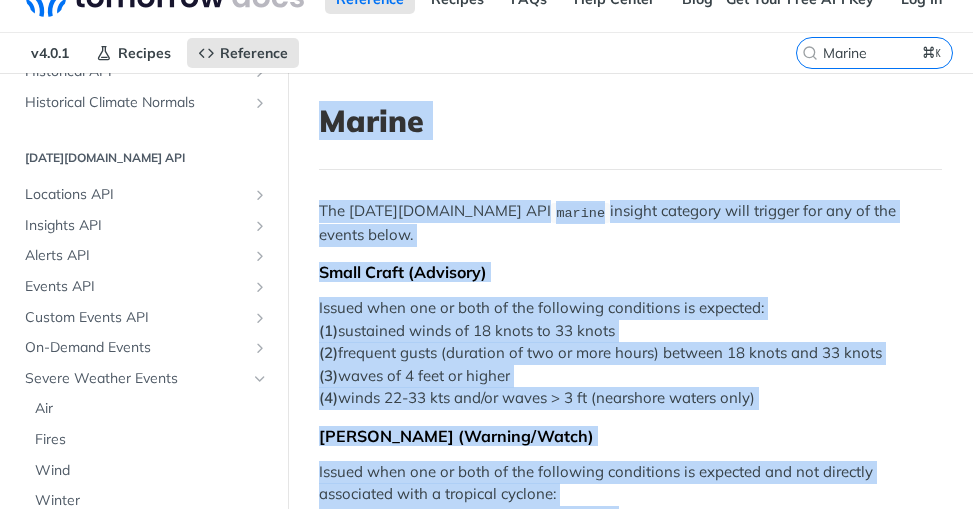 drag, startPoint x: 596, startPoint y: 182, endPoint x: 590, endPoint y: 91, distance: 91.197586 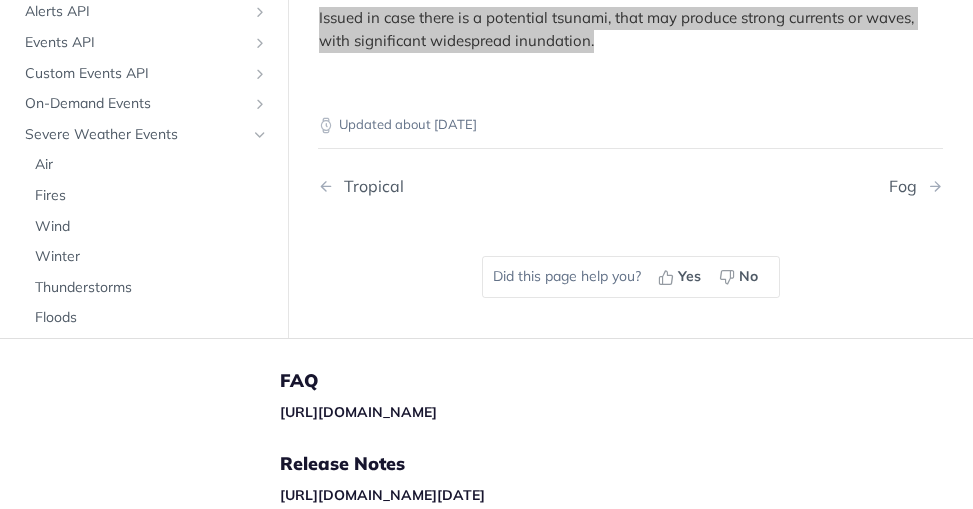 scroll, scrollTop: 1506, scrollLeft: 0, axis: vertical 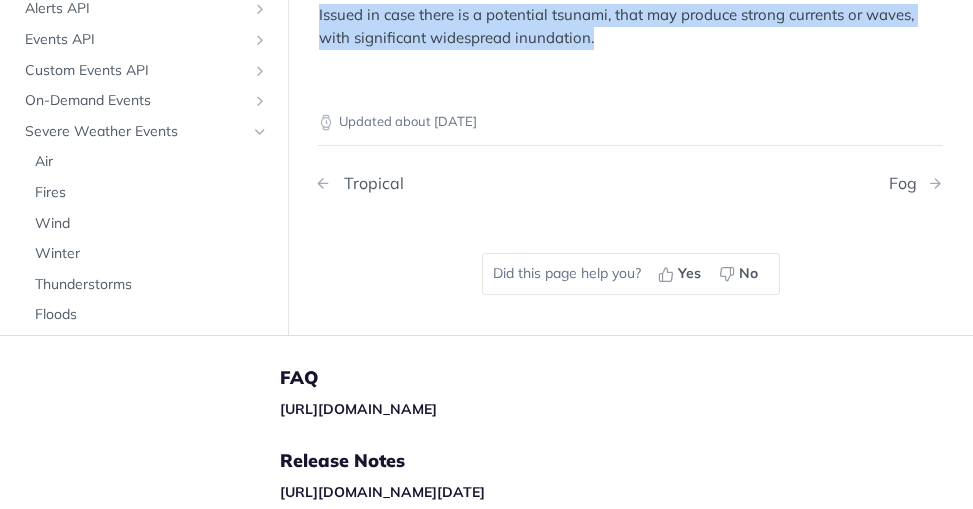 click on "Tropical" at bounding box center (369, 183) 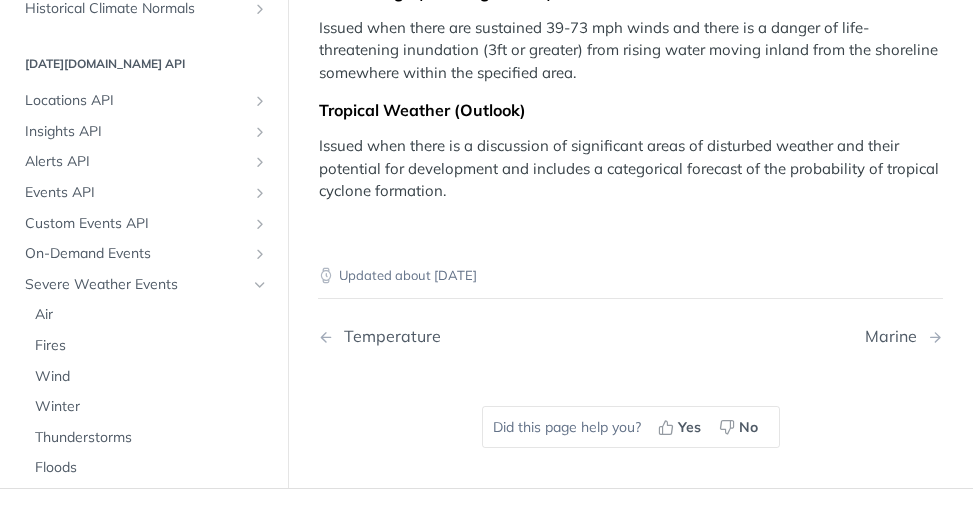 scroll, scrollTop: 636, scrollLeft: 0, axis: vertical 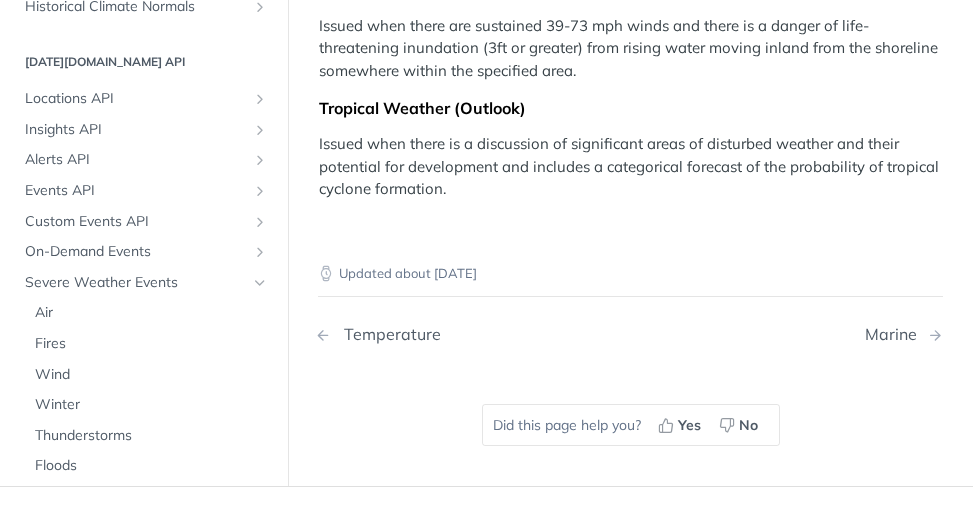 click on "Temperature" at bounding box center [387, 334] 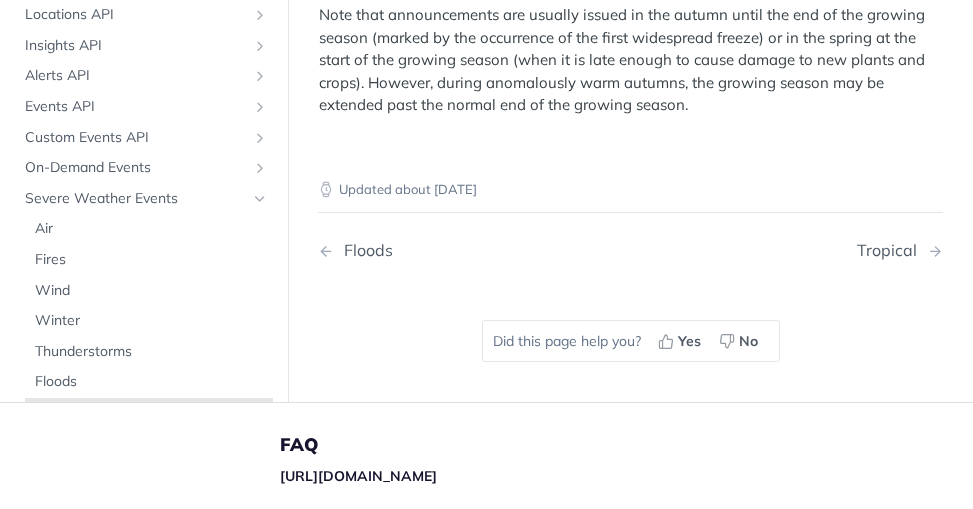 scroll, scrollTop: 980, scrollLeft: 0, axis: vertical 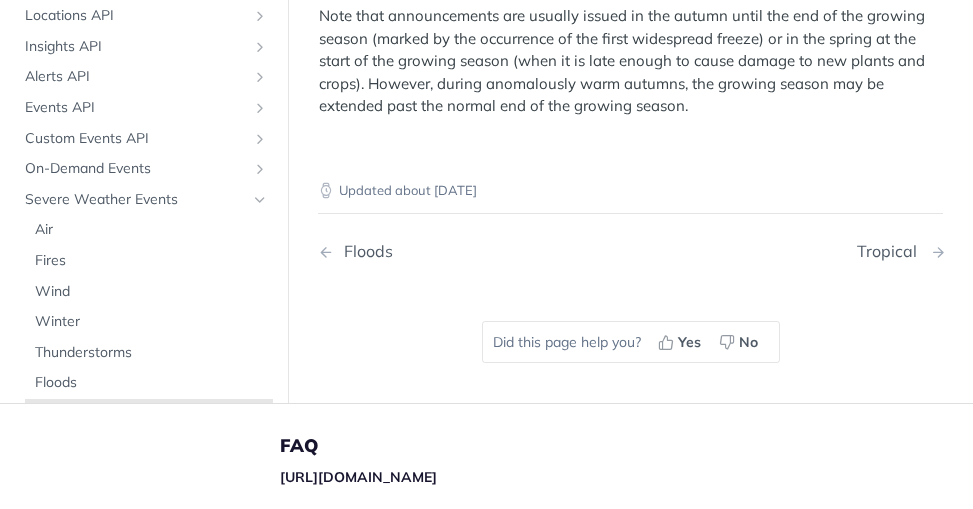 click on "Tropical" at bounding box center [892, 251] 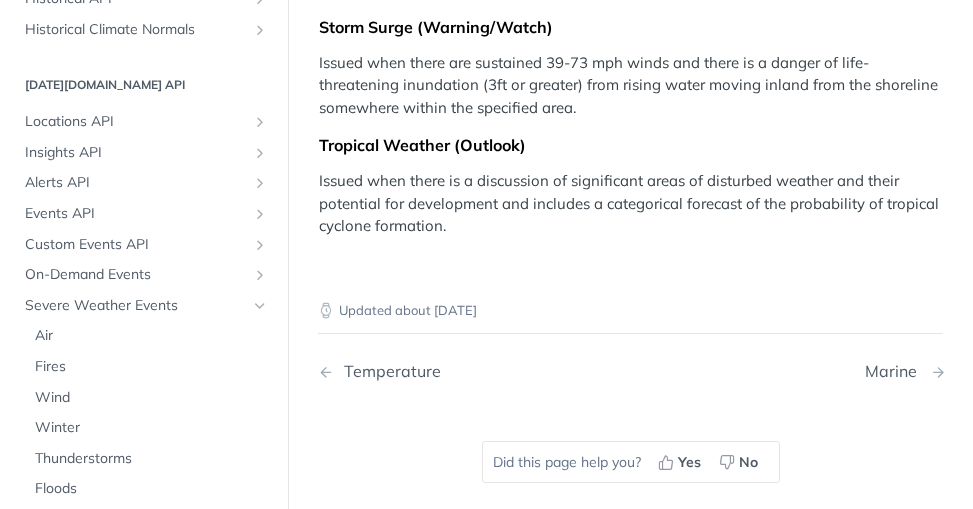 click on "Marine" at bounding box center [896, 371] 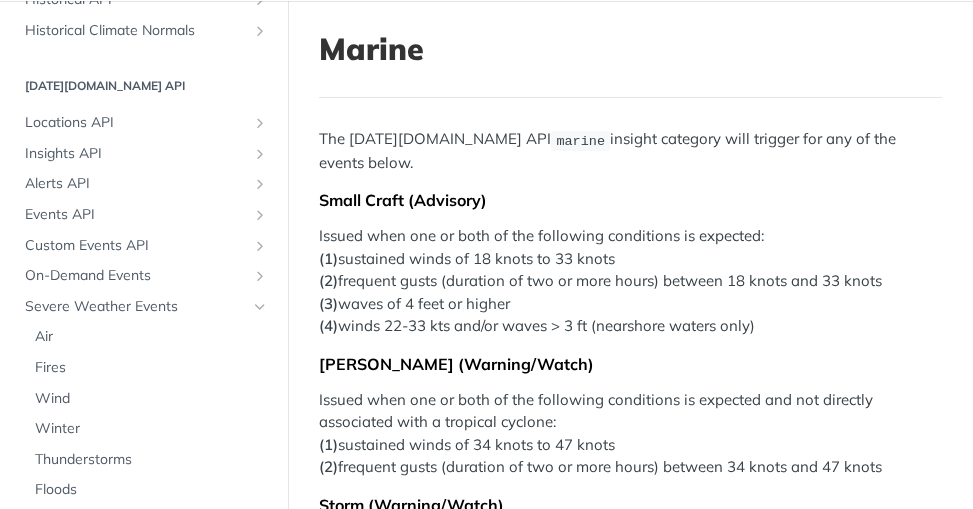 scroll, scrollTop: 0, scrollLeft: 0, axis: both 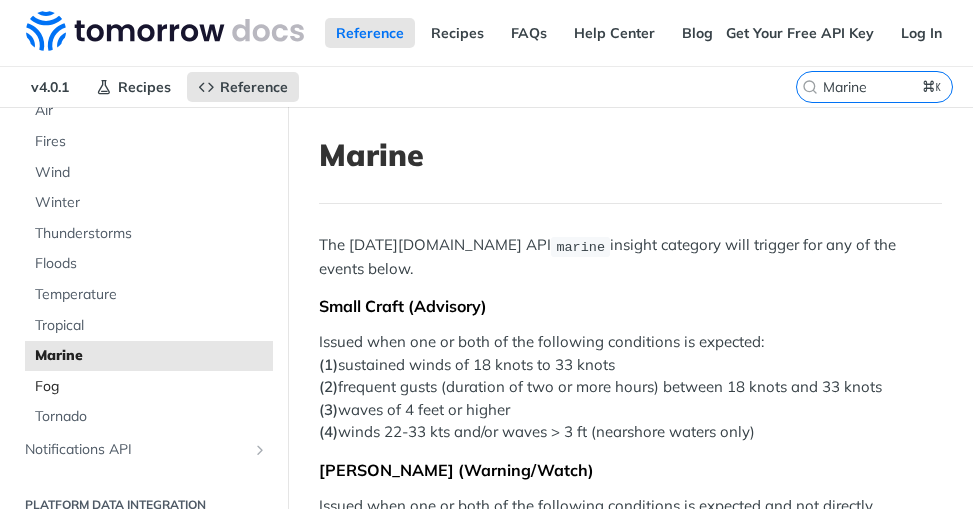 click on "Fog" at bounding box center [151, 387] 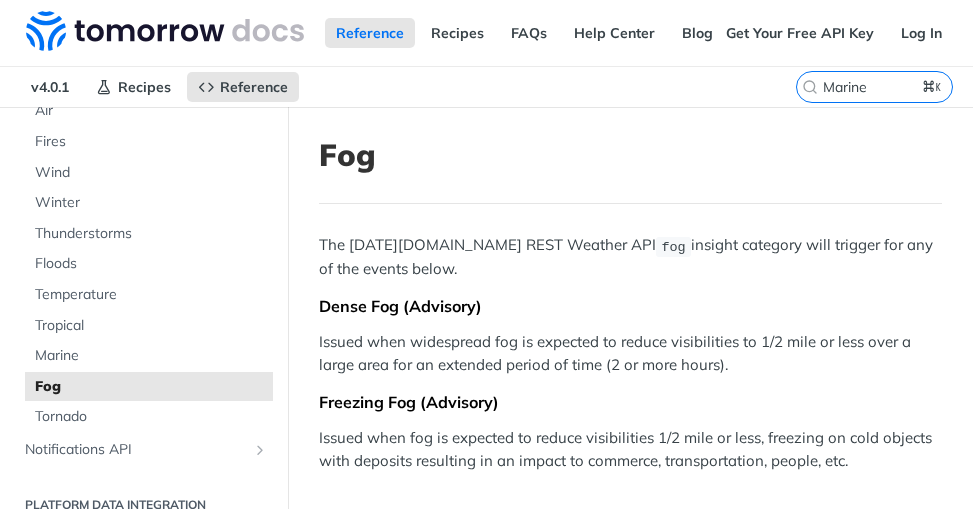 scroll, scrollTop: 0, scrollLeft: 0, axis: both 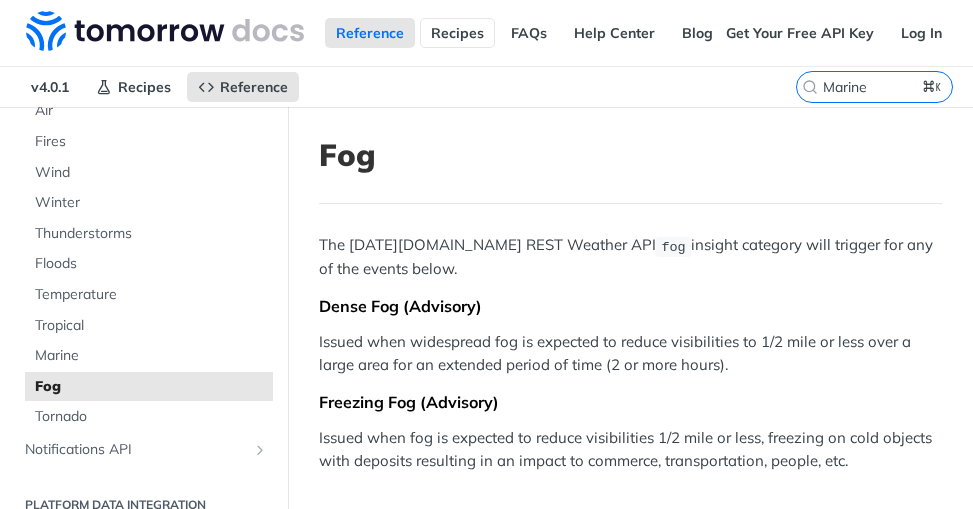 click on "Recipes" at bounding box center (457, 33) 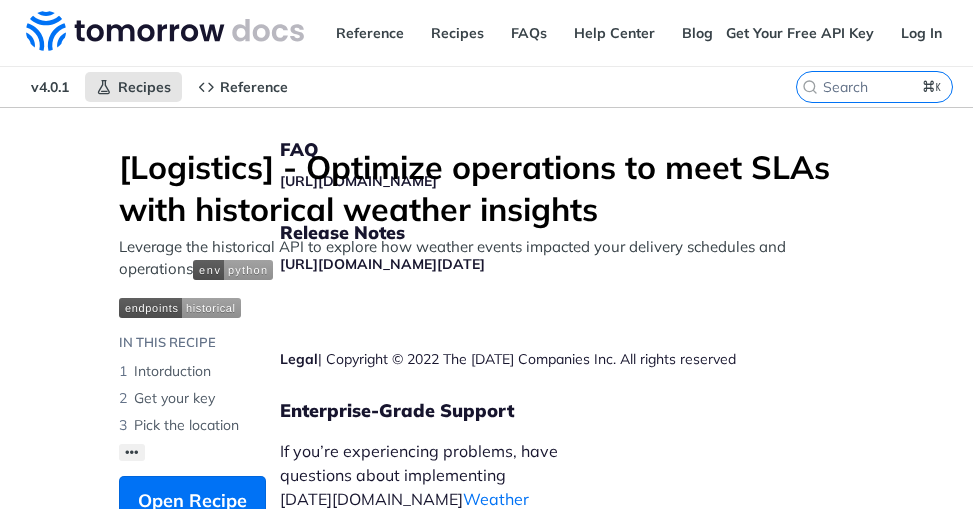scroll, scrollTop: 0, scrollLeft: 0, axis: both 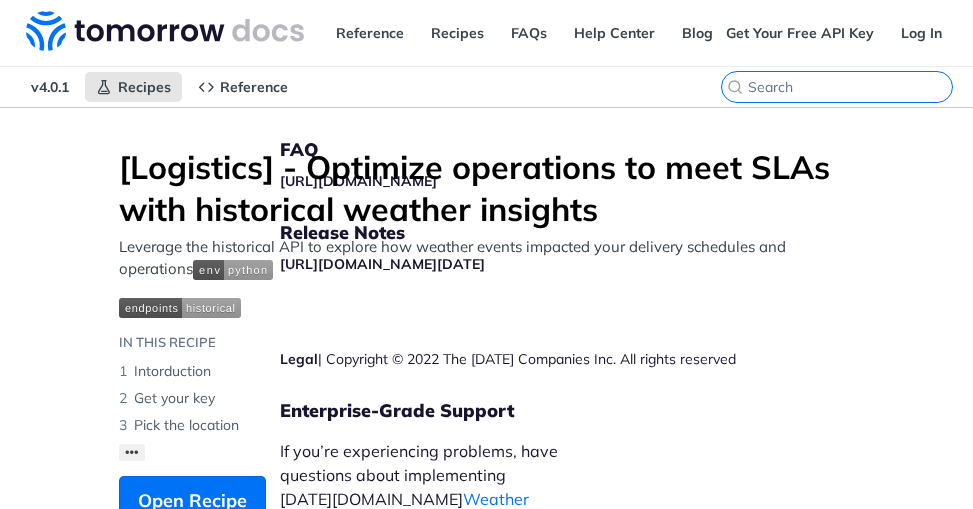 click on "⌘K" at bounding box center [850, 87] 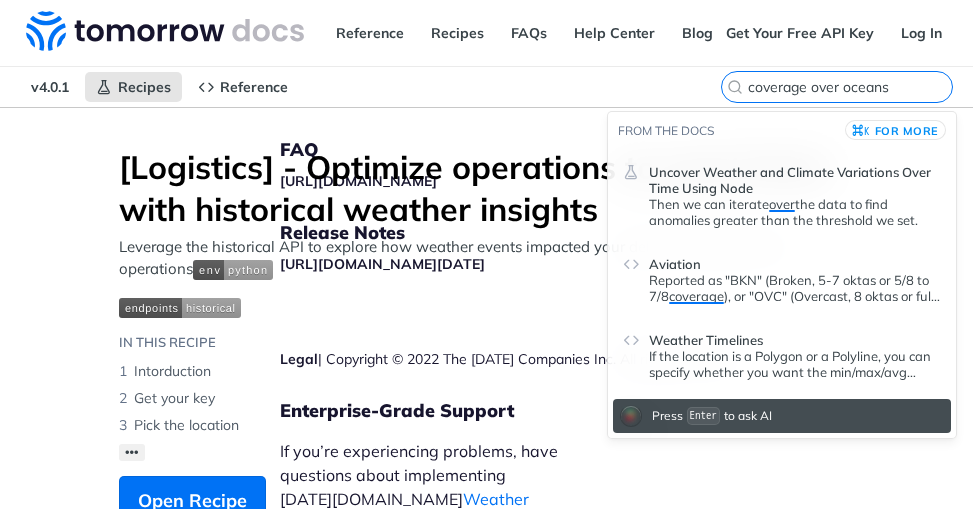 scroll, scrollTop: 0, scrollLeft: 0, axis: both 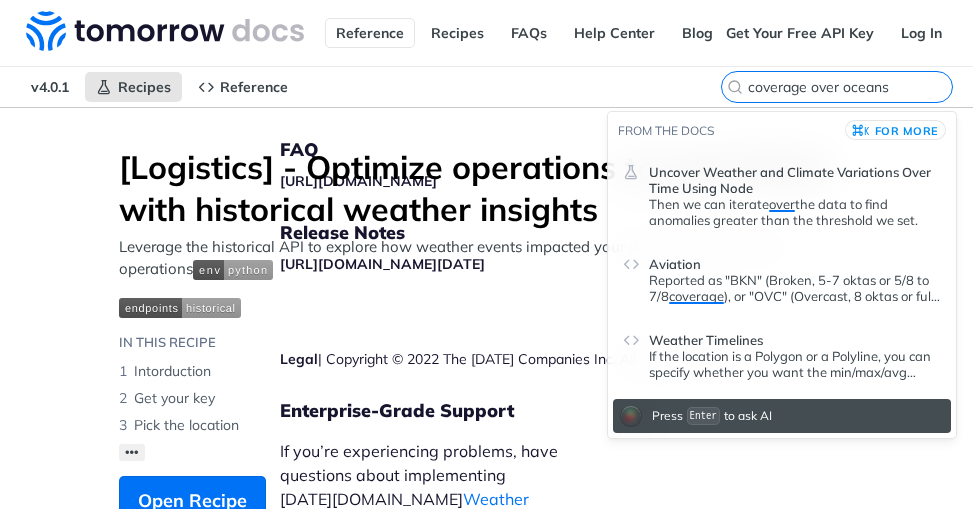 type on "coverage over oceans" 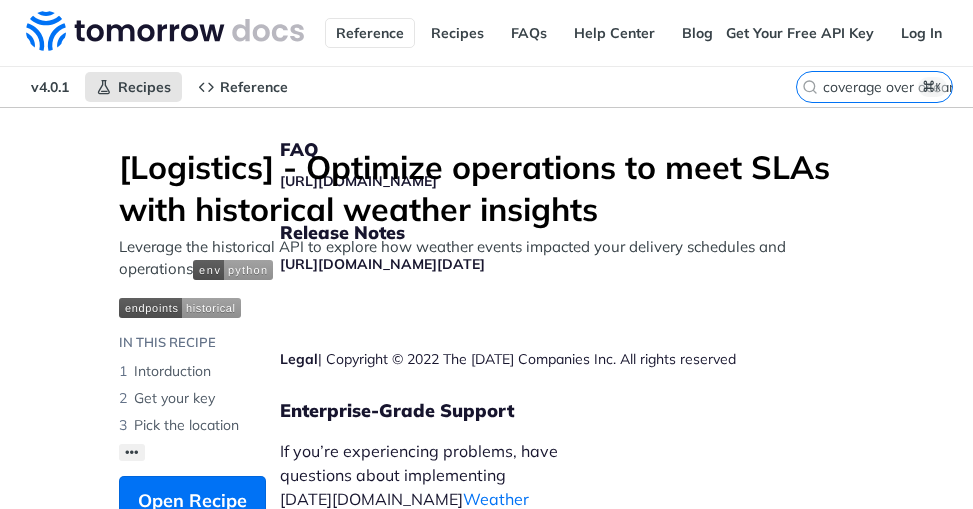 click on "Reference" at bounding box center (370, 33) 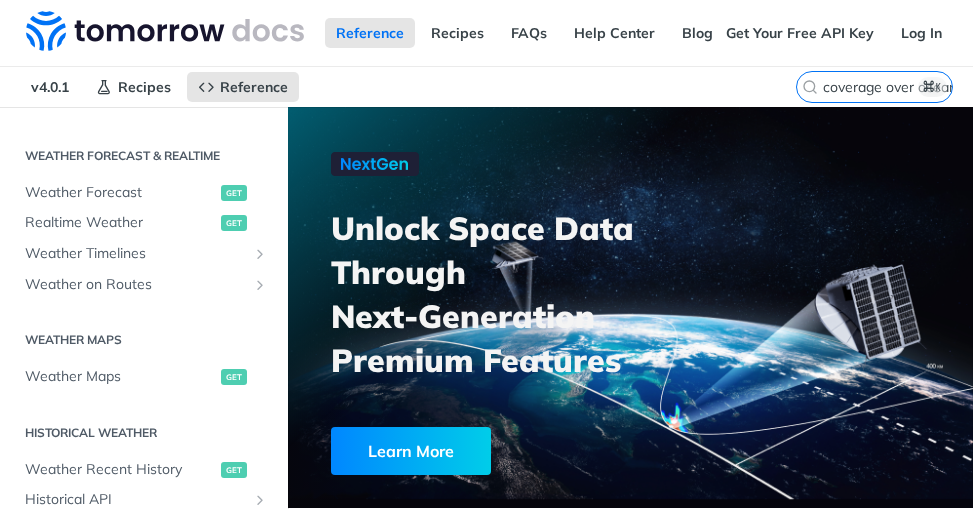 scroll, scrollTop: 406, scrollLeft: 0, axis: vertical 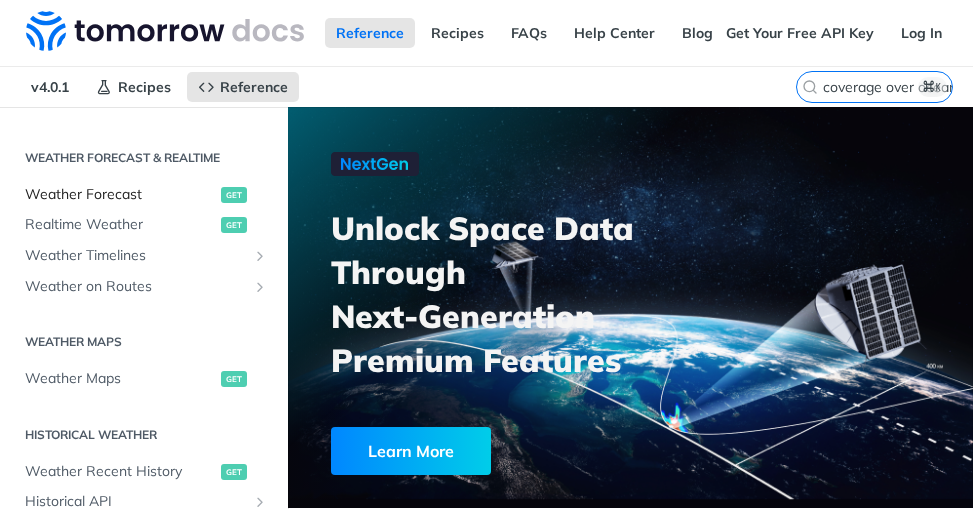 click on "Weather Forecast" at bounding box center [120, 195] 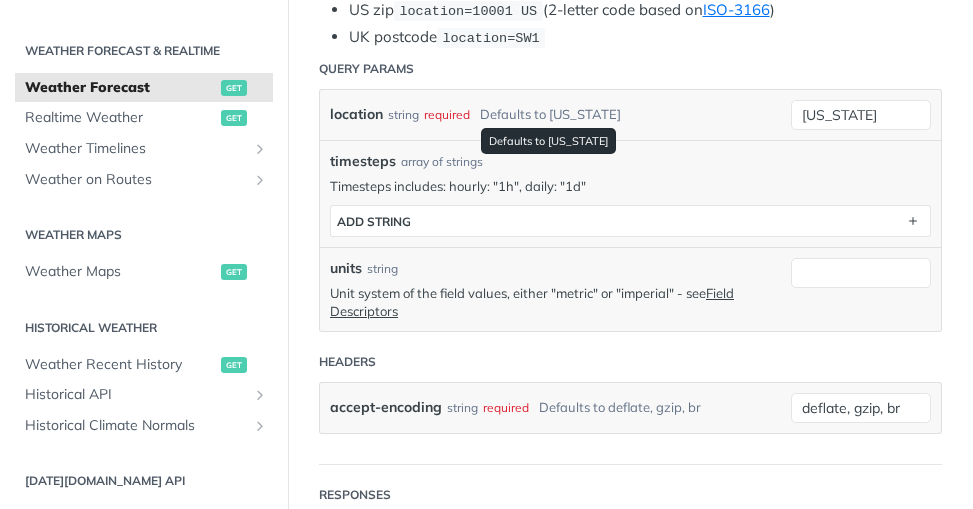 scroll, scrollTop: 562, scrollLeft: 0, axis: vertical 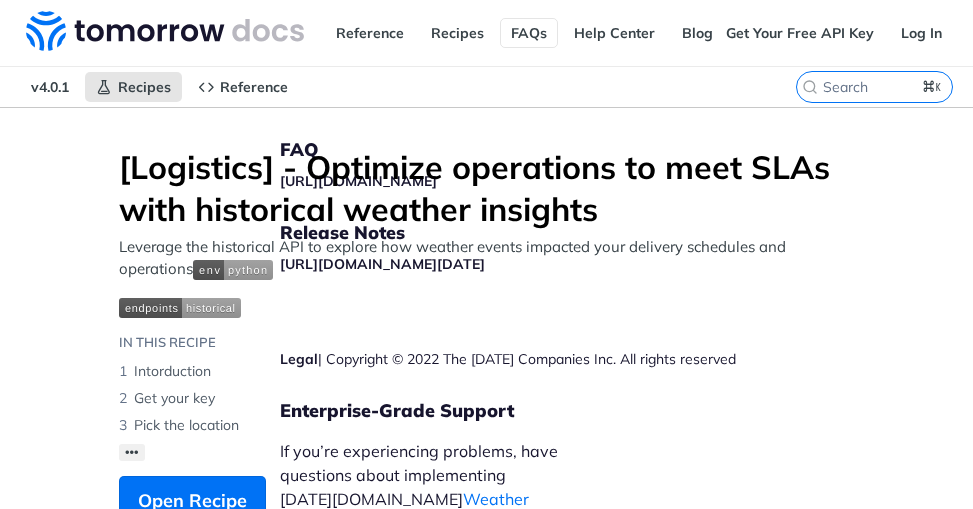 click on "FAQs" at bounding box center [529, 33] 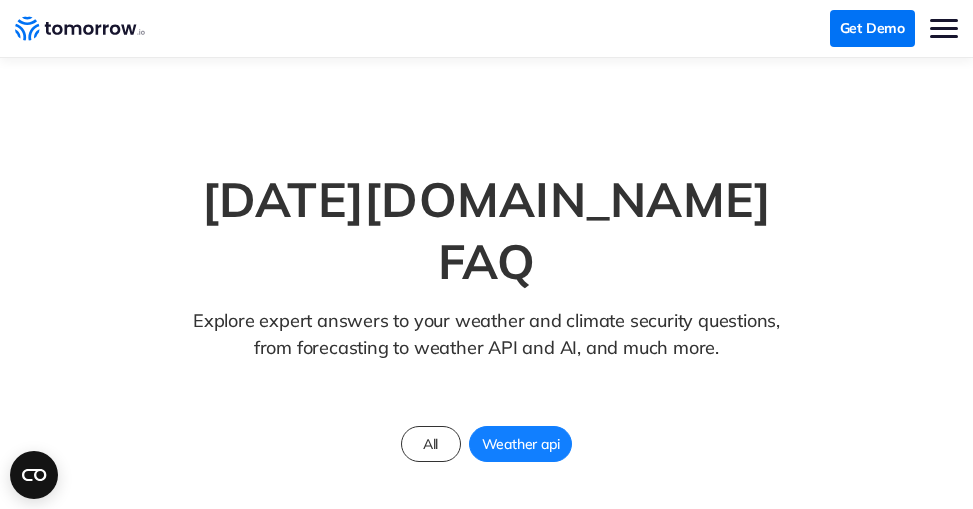 scroll, scrollTop: 0, scrollLeft: 0, axis: both 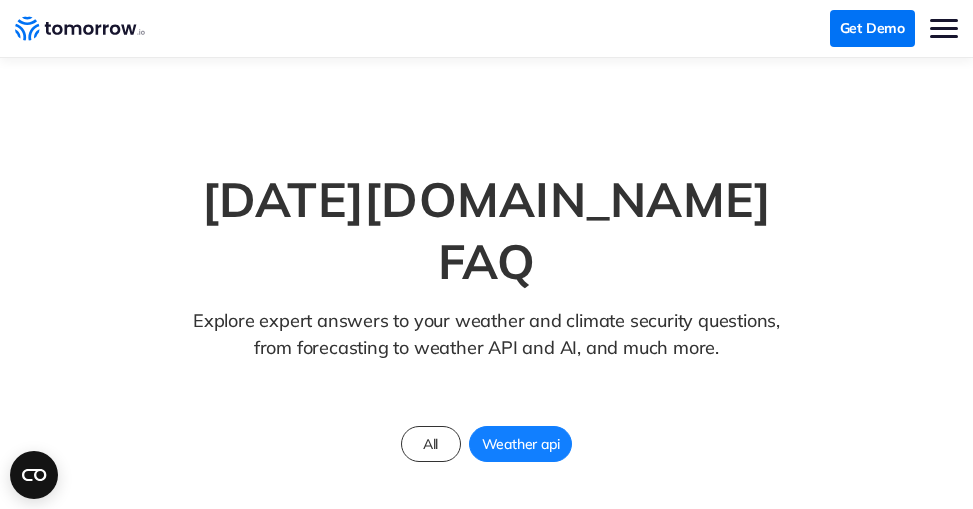 click at bounding box center [944, 28] 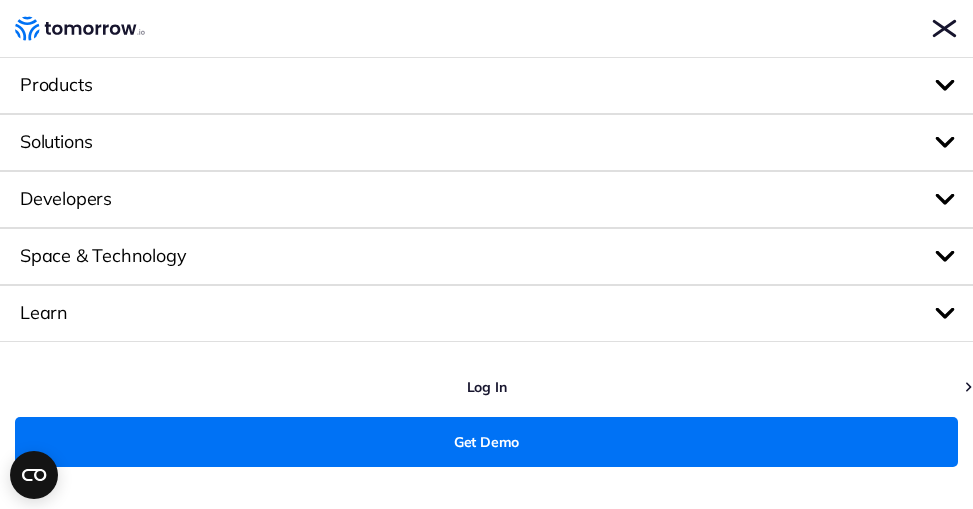 click on "Products" at bounding box center [486, 85] 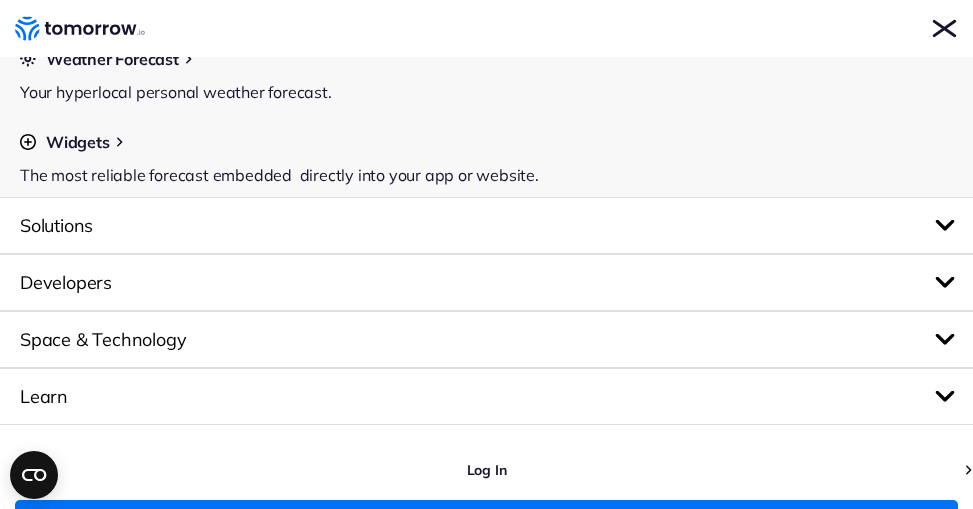 scroll, scrollTop: 460, scrollLeft: 0, axis: vertical 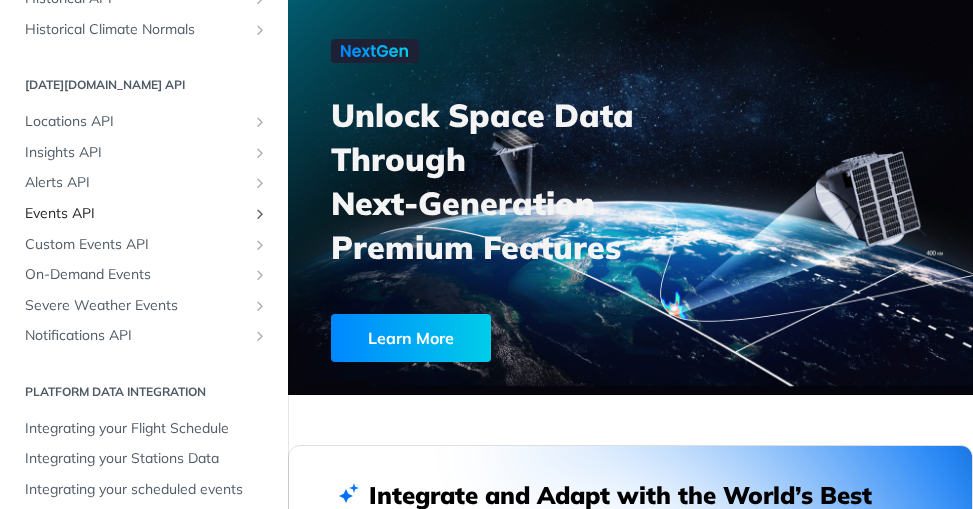 click on "Events API" at bounding box center [136, 214] 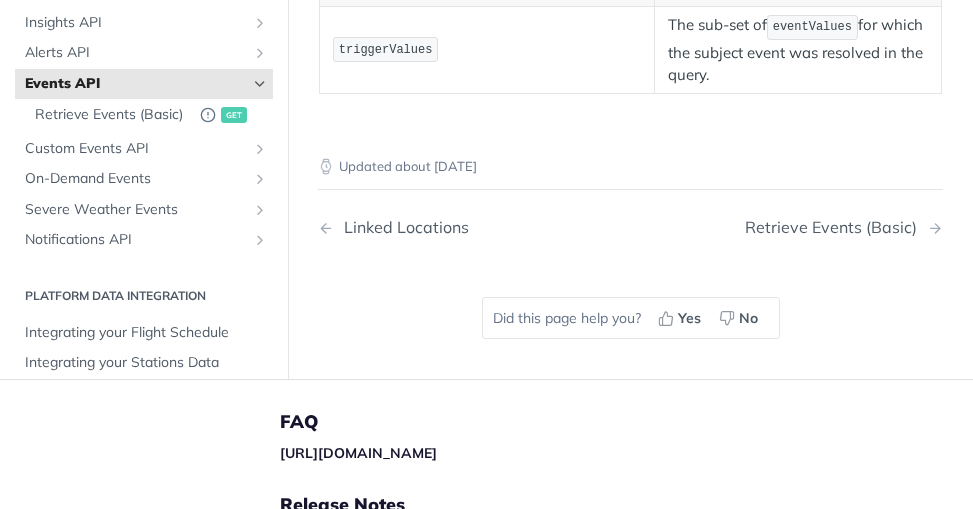 scroll, scrollTop: 1922, scrollLeft: 0, axis: vertical 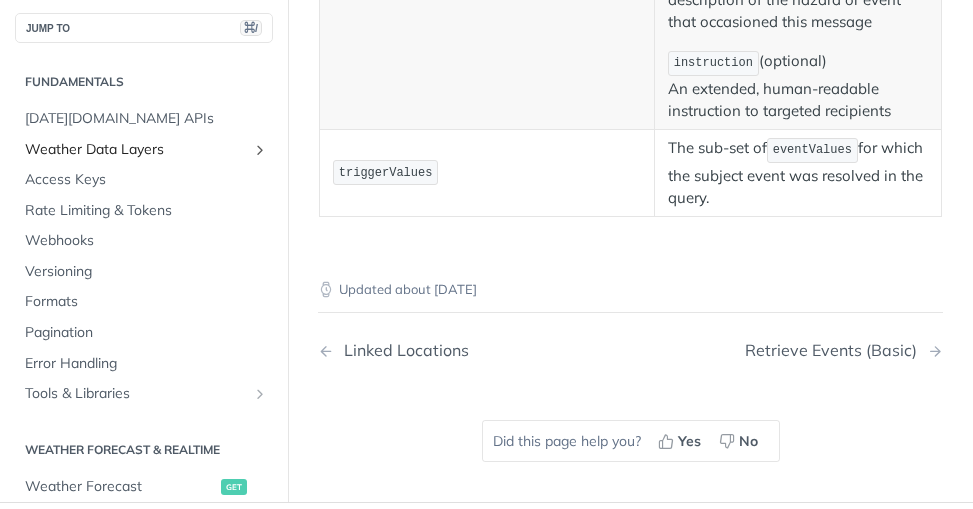 click on "Weather Data Layers" at bounding box center [136, 150] 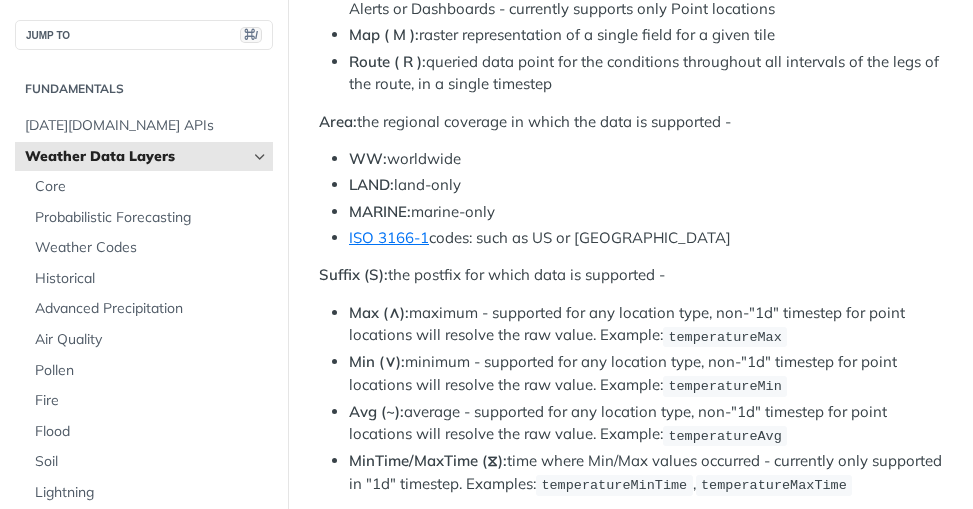 scroll, scrollTop: 1312, scrollLeft: 0, axis: vertical 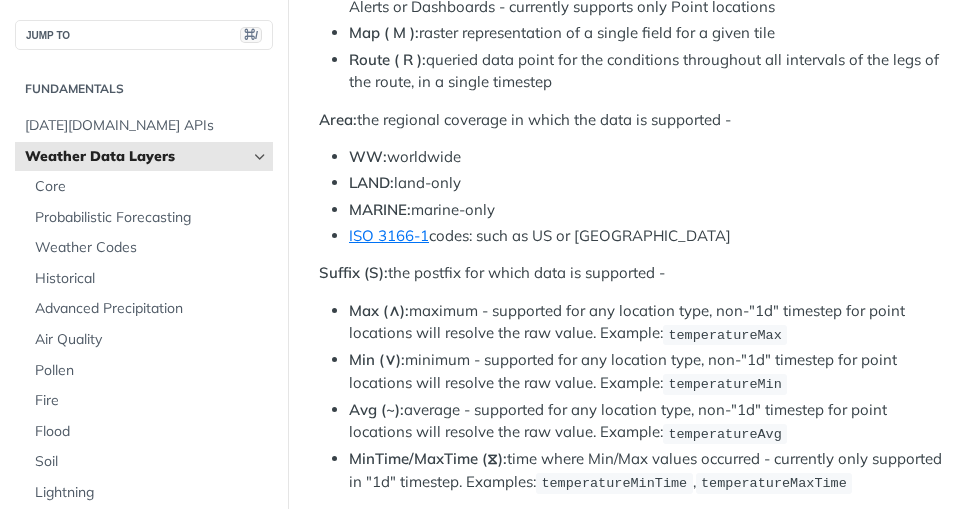 click on "MARINE:" at bounding box center (380, 209) 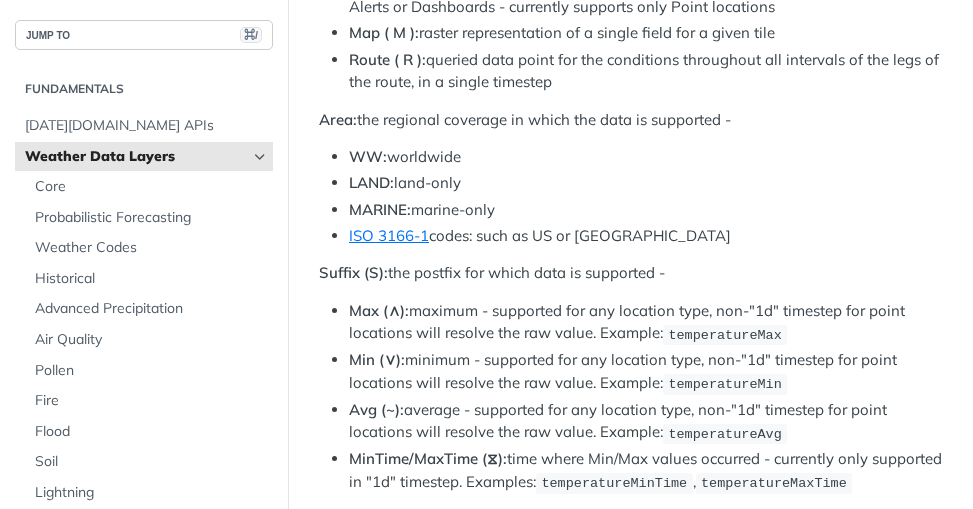 click on "JUMP TO ⌘/" at bounding box center [144, 35] 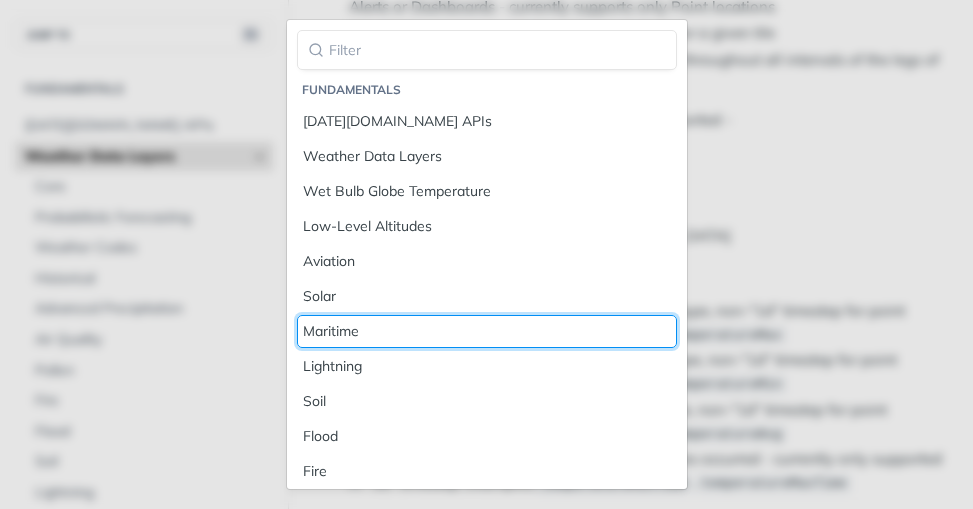 click on "Maritime" at bounding box center (487, 331) 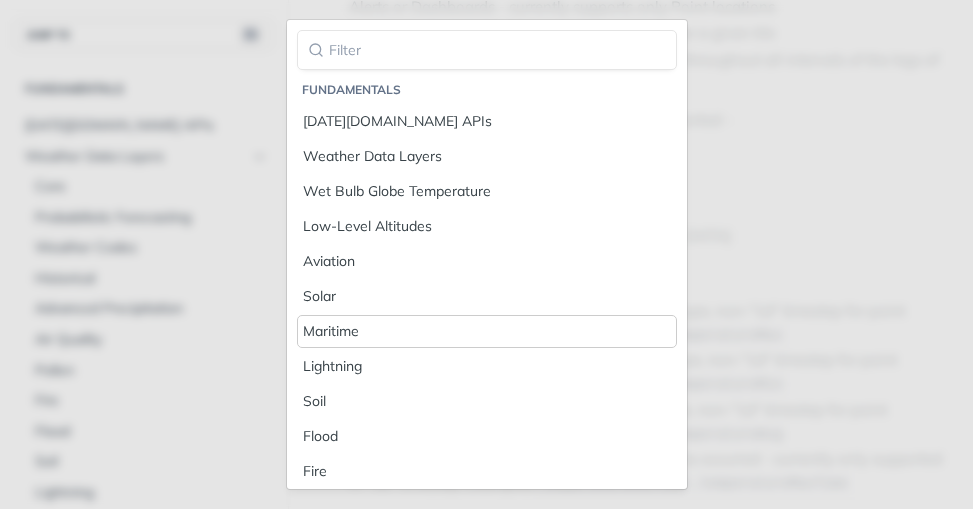 scroll, scrollTop: 378, scrollLeft: 0, axis: vertical 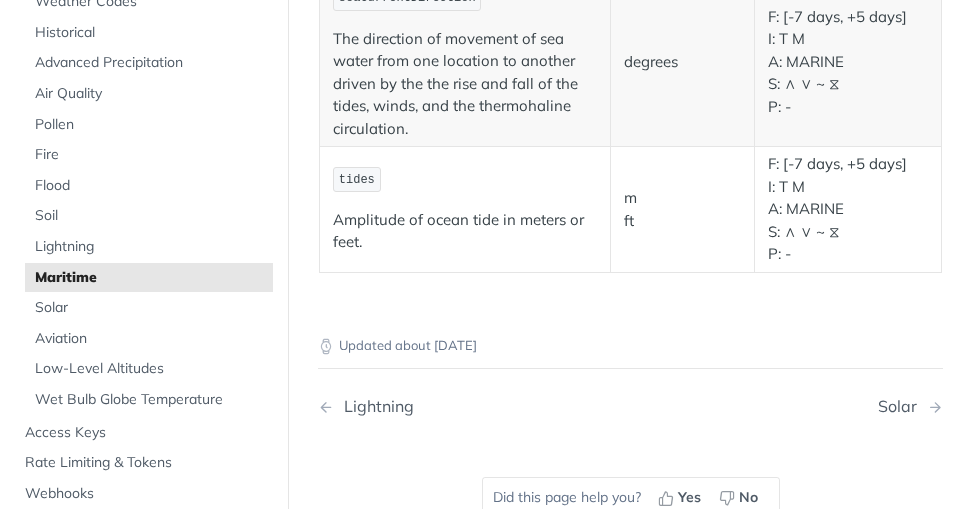 click on "Maritime
The Tomorrow.io REST Weather API provides the following information:
Field Values (Metric, Imperial) Availability waveSignificantHeight The height of the combined wind waves and swells. m
ft F: [-7 days, +5 days]
I: T I M R
A: MARINE
S: ∧ ∨ ~ ⧖
P:- waveFromDirection The direction of the combined wind waves and swells are moving in. degrees F: [-7 days, +5 days]
I: T I M R
A: MARINE
S:
P: - waveMeanPeriod The frequency of the combined wind waves and swells; or, the space and time between each wave. seconds F: [-7 days, +5 days]
I: T M
A: MARINE
S: ∧ ∨ ~ ⧖
P: - windWaveSignificantHeight The height of the wind waves. m
ft F: [-7 days, +5 days]
I: T I M R
A: MARINE
S: ∧ ∨ ~ ⧖
P: - windWaveFromDirection The direction of the combined wind waves and swells are moving in. degrees F: [-7 days, +5 days]
I: T I M R
A: MARINE
S:
P: - windWaveMeanPeriod The frequency of wind waves; or, the space and time between each wave. seconds
I: T M
m" at bounding box center [630, -1075] 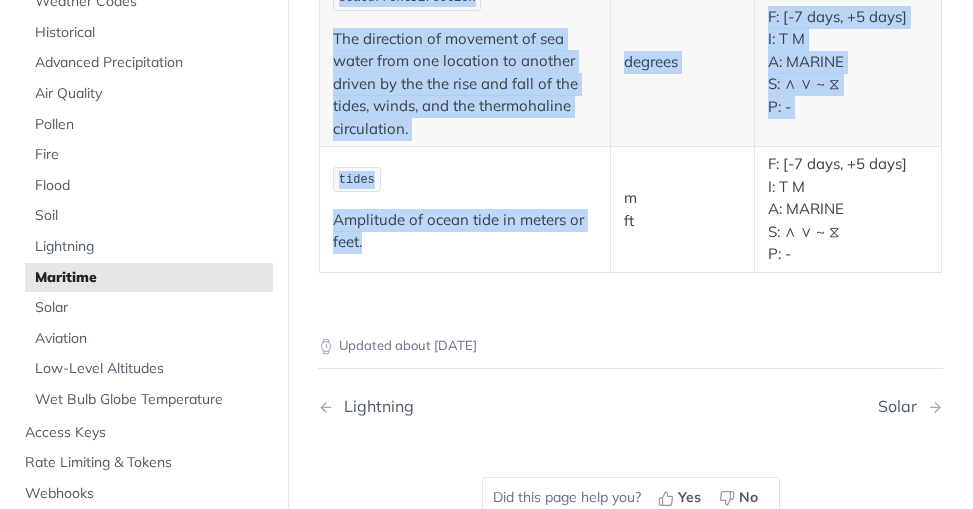 drag, startPoint x: 930, startPoint y: 239, endPoint x: 418, endPoint y: 195, distance: 513.88715 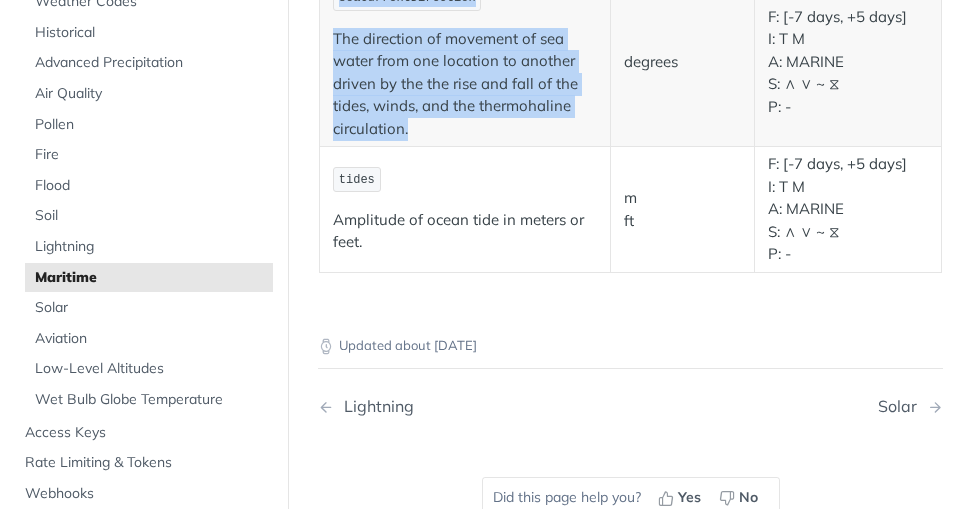 drag, startPoint x: 930, startPoint y: 239, endPoint x: 447, endPoint y: 86, distance: 506.65372 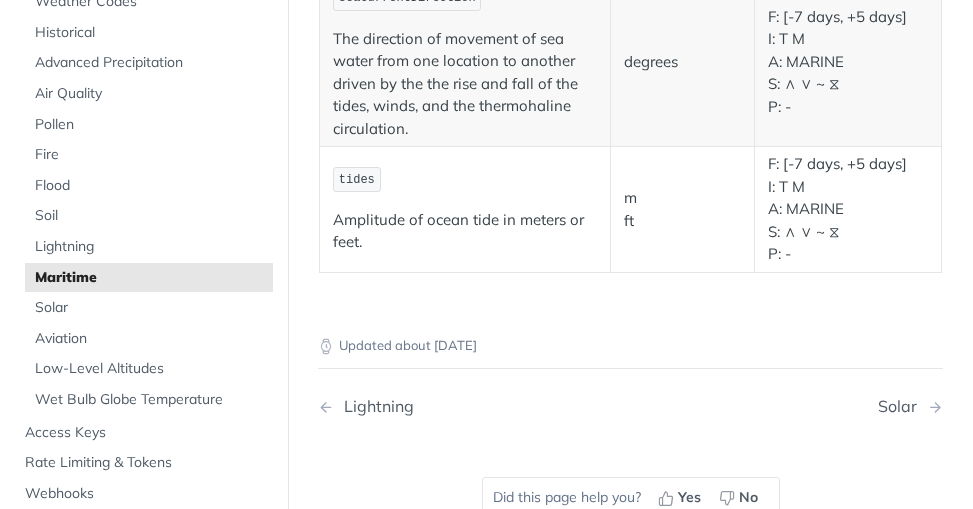 drag, startPoint x: 447, startPoint y: 86, endPoint x: 468, endPoint y: 101, distance: 25.806976 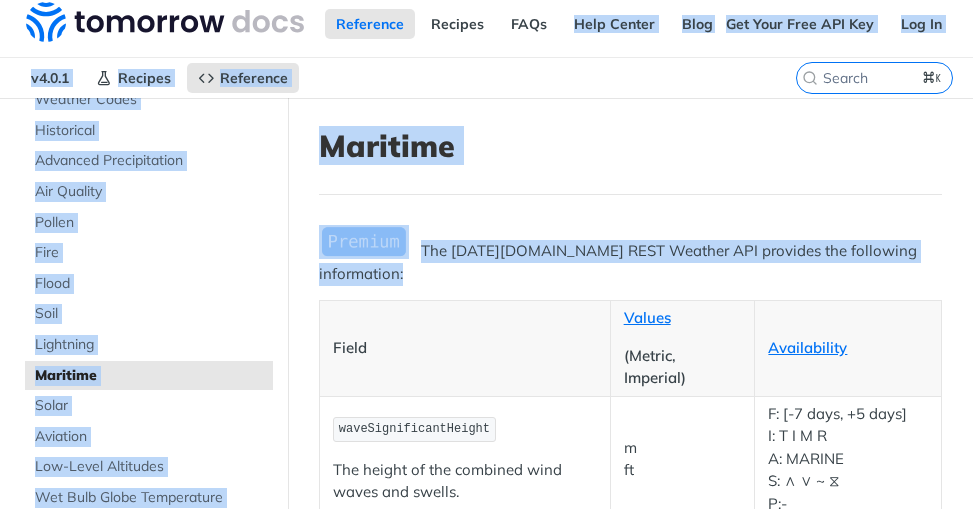 scroll, scrollTop: 0, scrollLeft: 0, axis: both 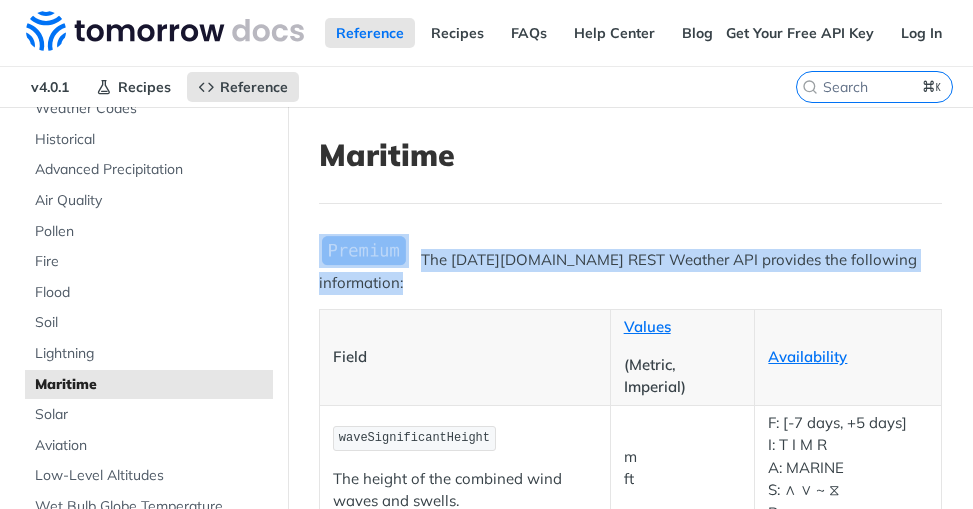 drag, startPoint x: 939, startPoint y: 243, endPoint x: 578, endPoint y: 160, distance: 370.41867 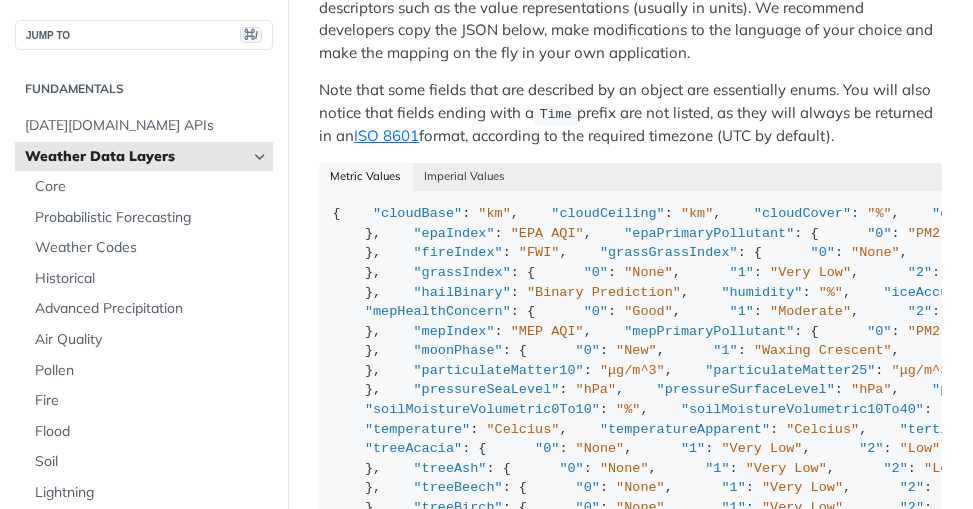 scroll, scrollTop: 2405, scrollLeft: 0, axis: vertical 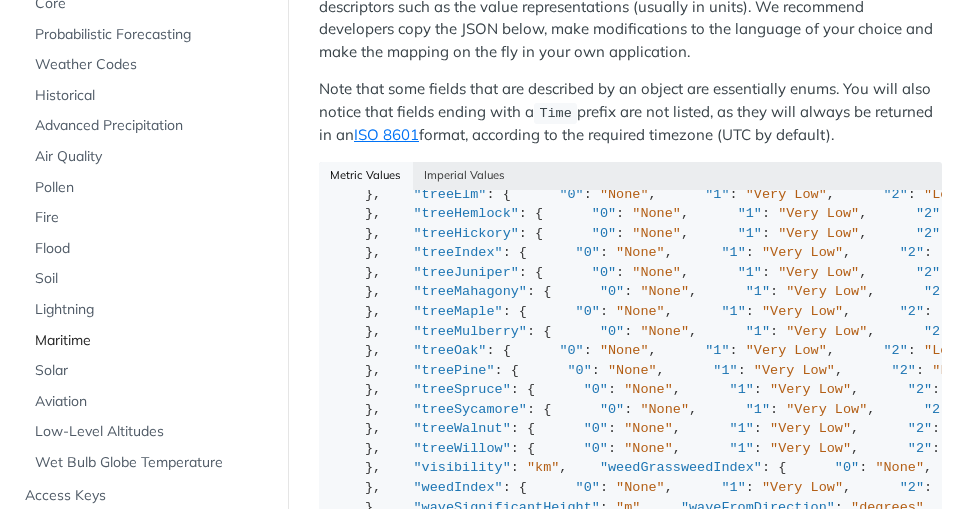 click on "Maritime" at bounding box center (151, 341) 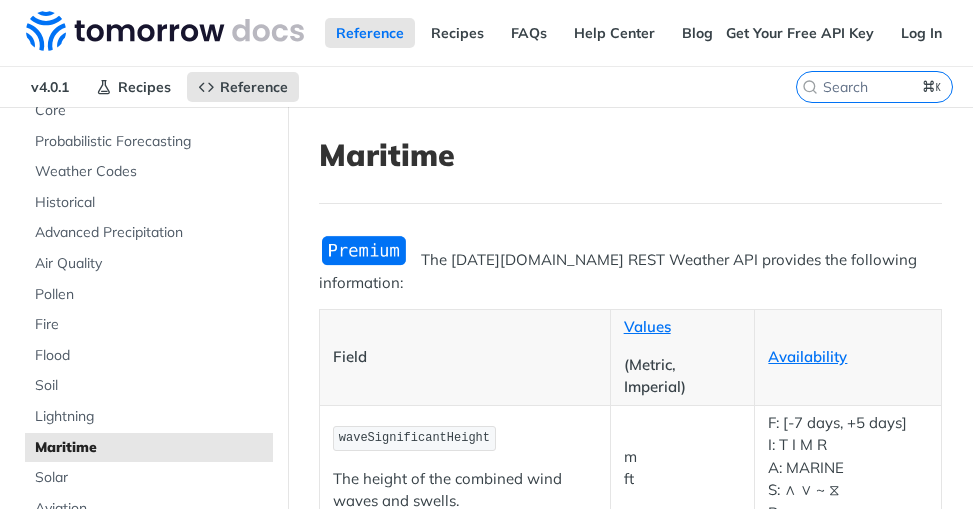 scroll, scrollTop: 0, scrollLeft: 0, axis: both 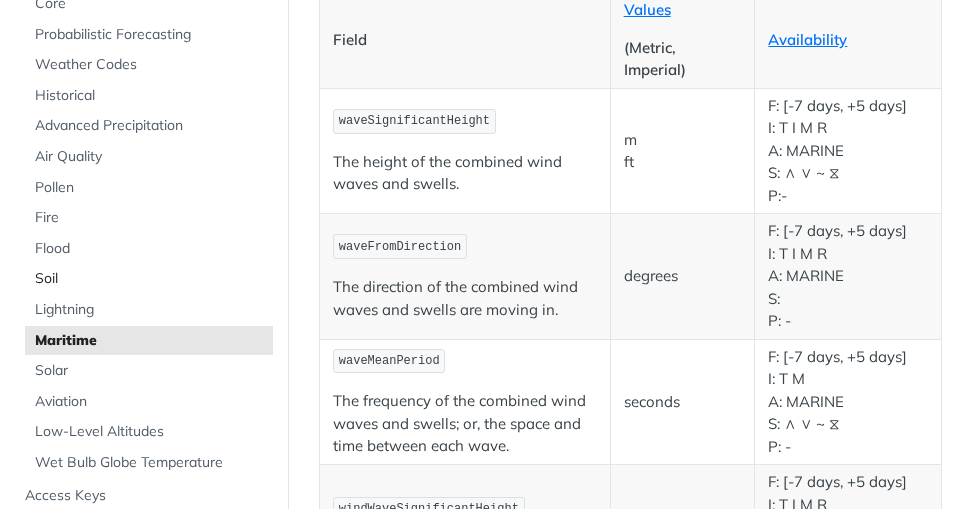 click on "Soil" at bounding box center (151, 279) 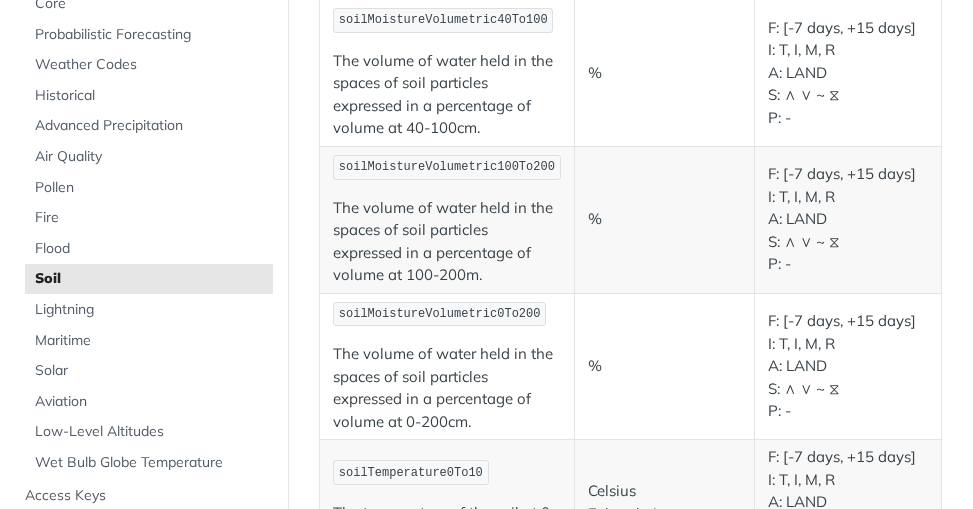 scroll, scrollTop: 693, scrollLeft: 0, axis: vertical 